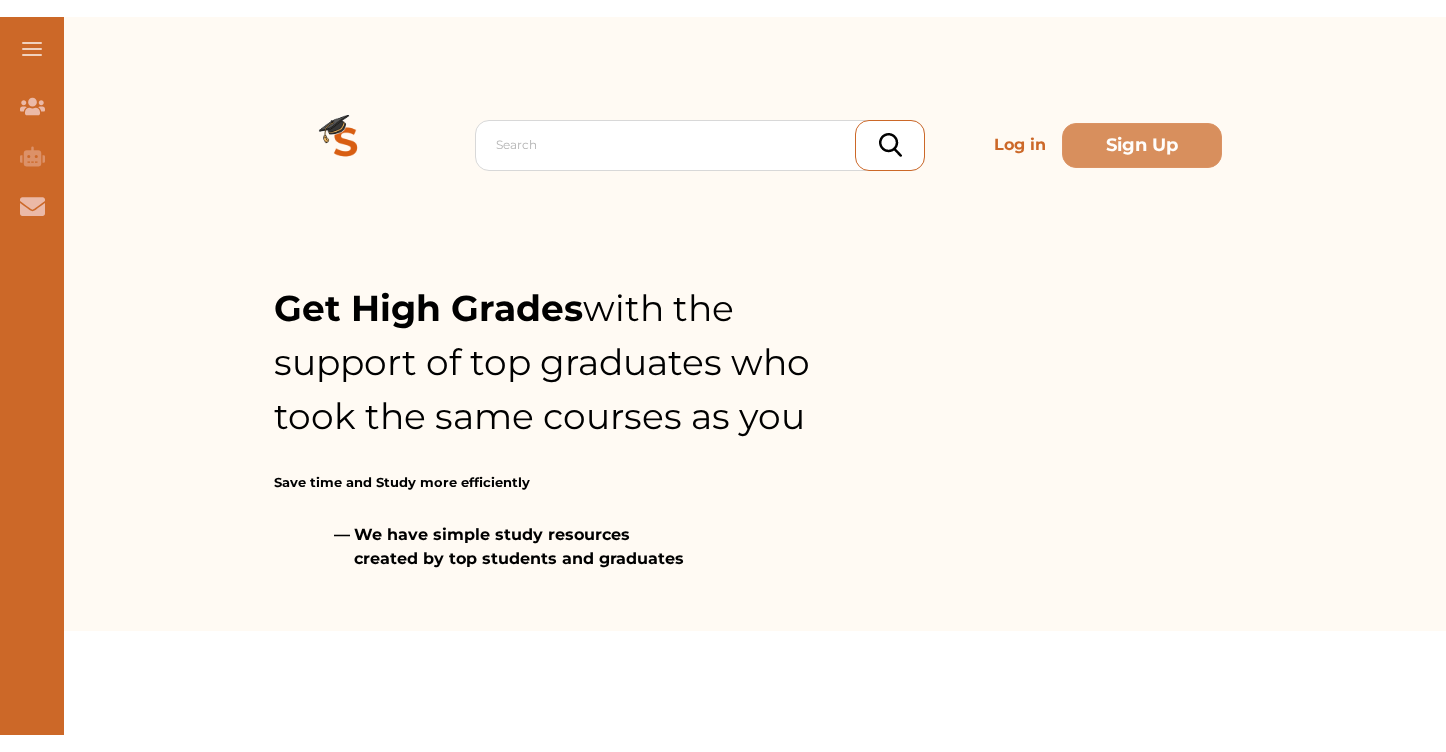scroll, scrollTop: 0, scrollLeft: 0, axis: both 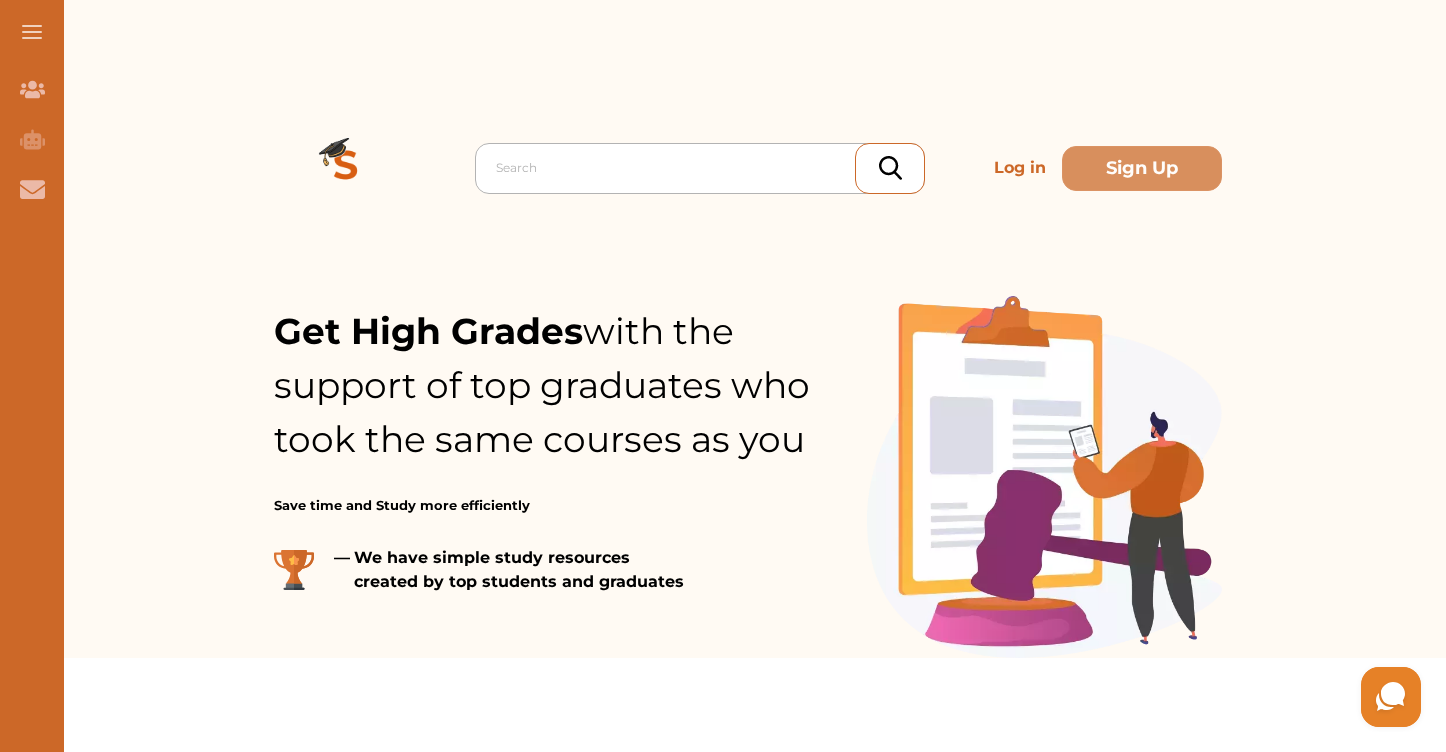 click at bounding box center (705, 168) 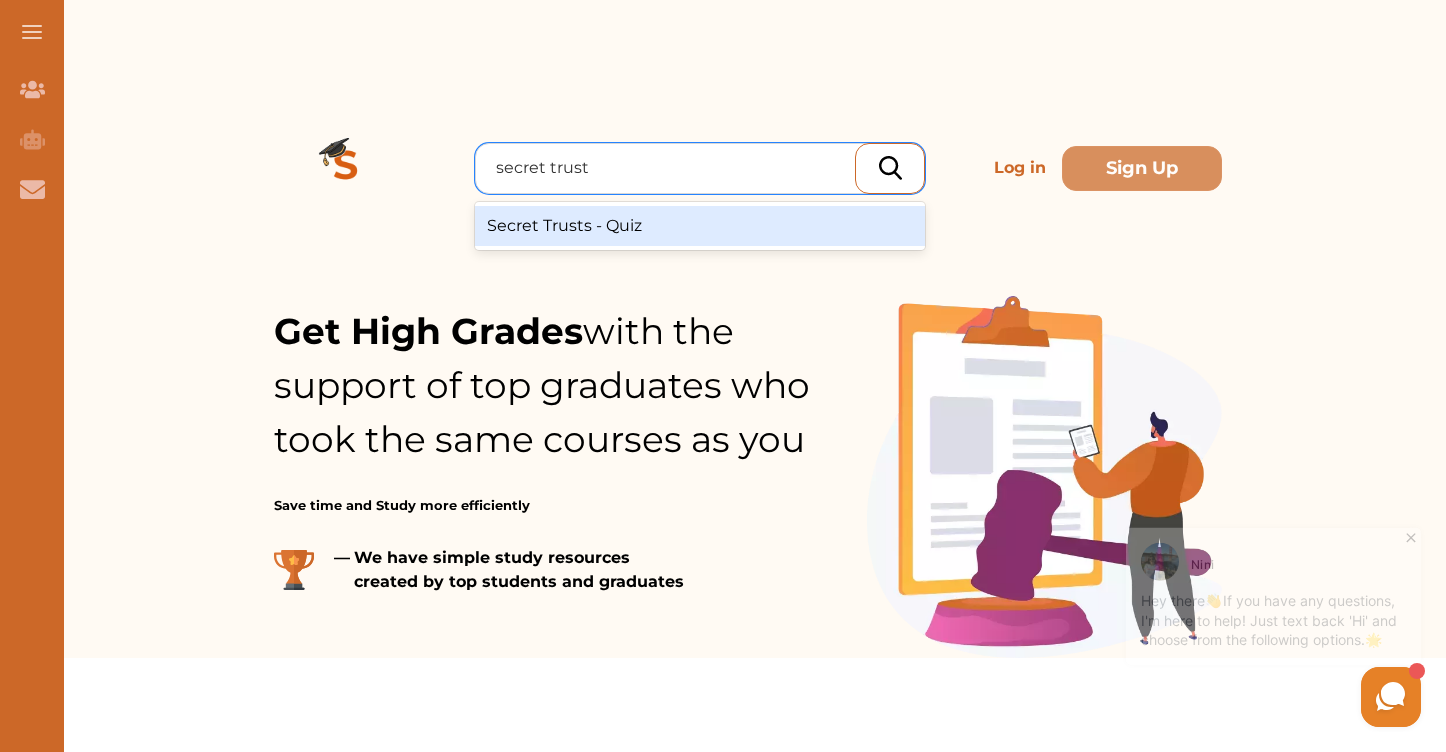 type on "secret trust" 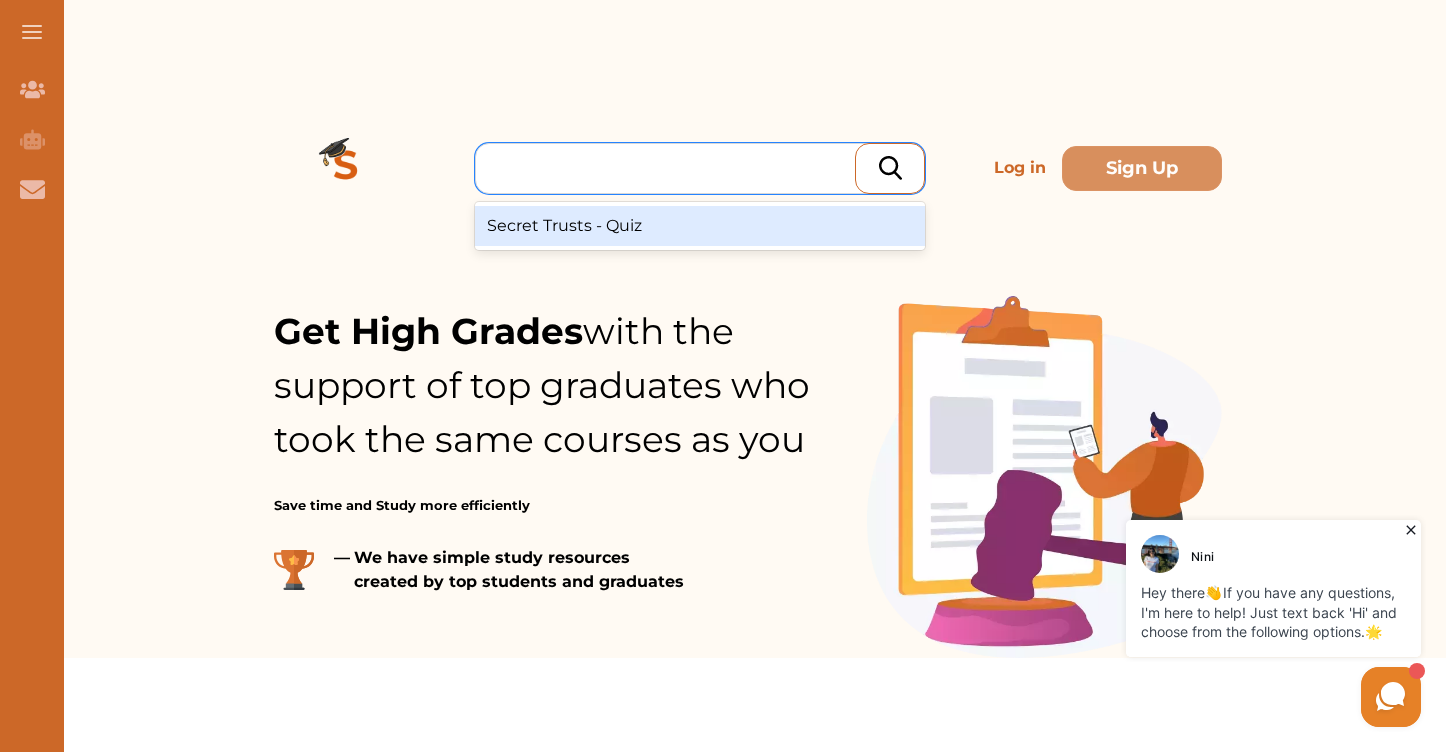 click on "Log in" at bounding box center [1020, 168] 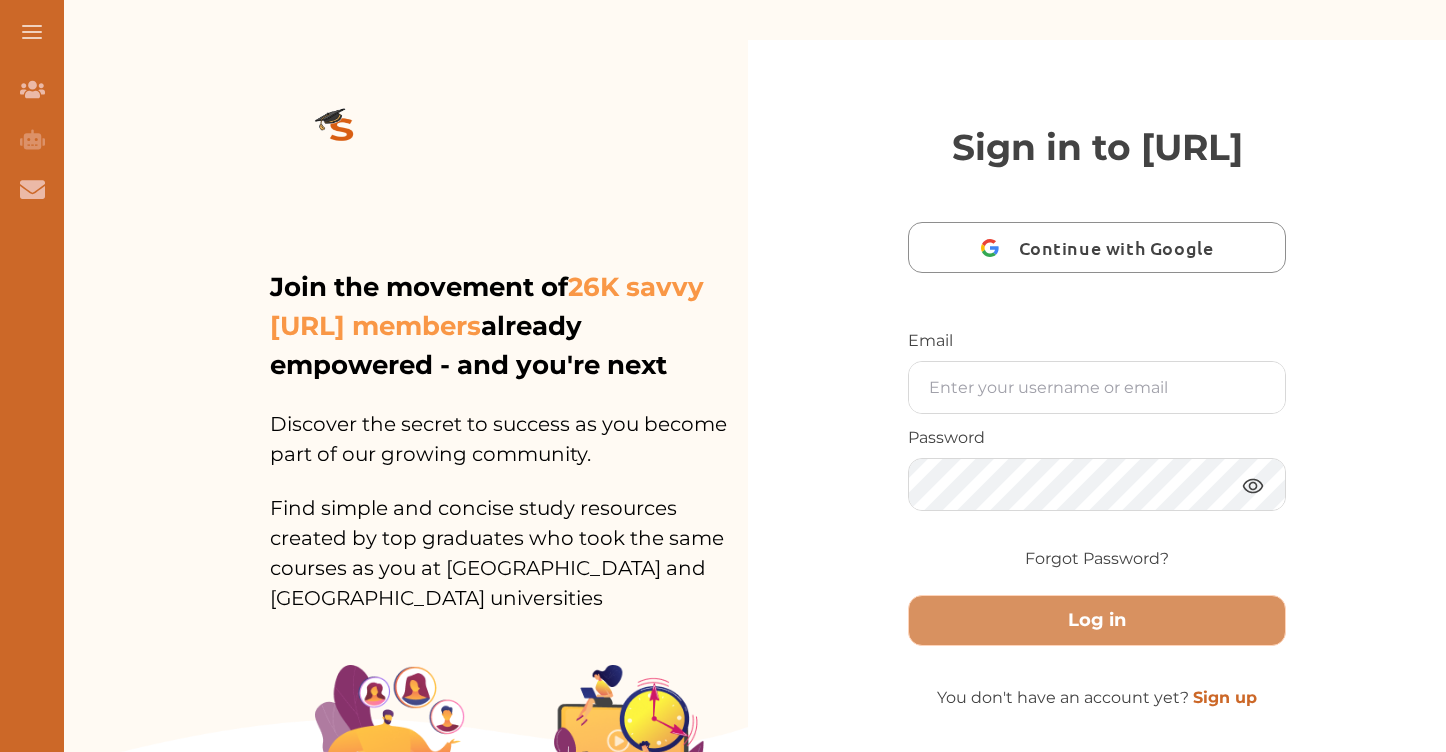 click at bounding box center [342, 132] 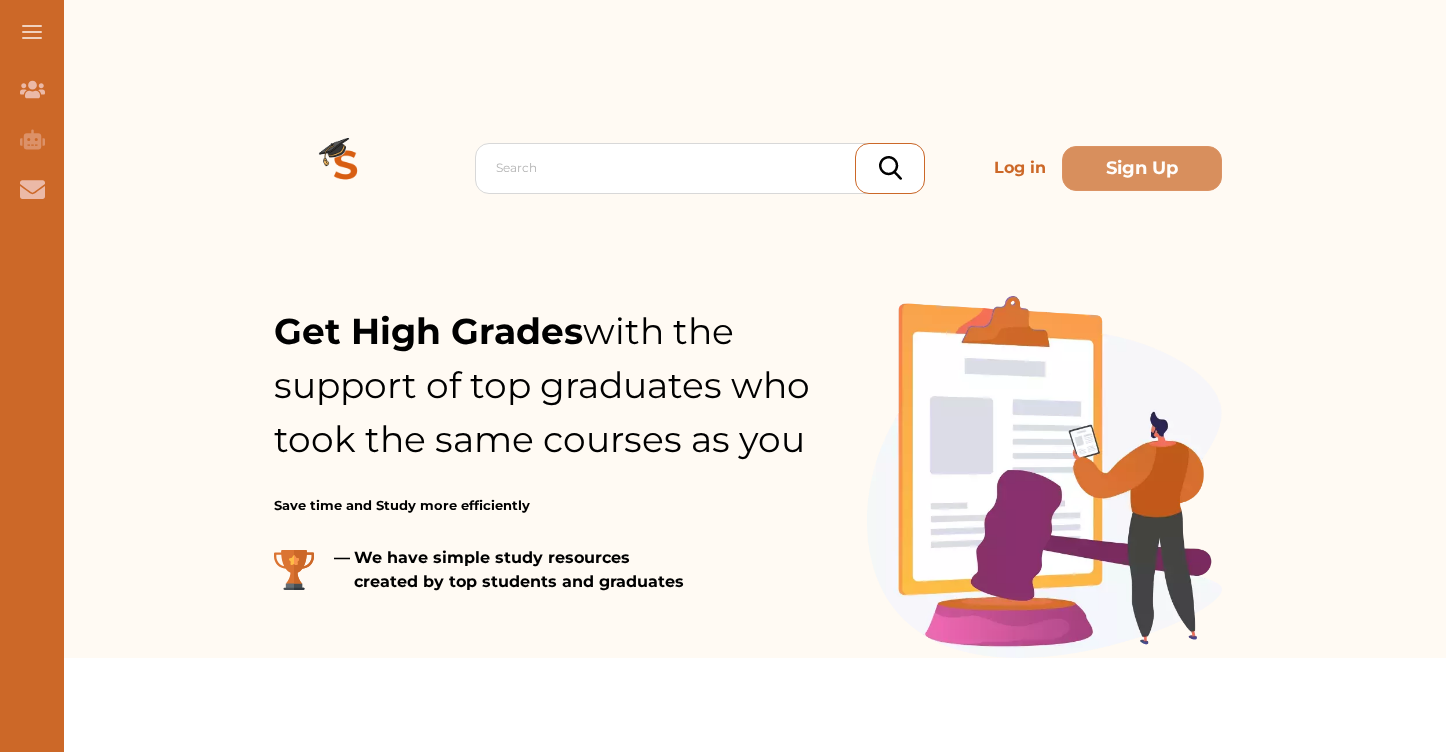 click on "Log in" at bounding box center (1020, 168) 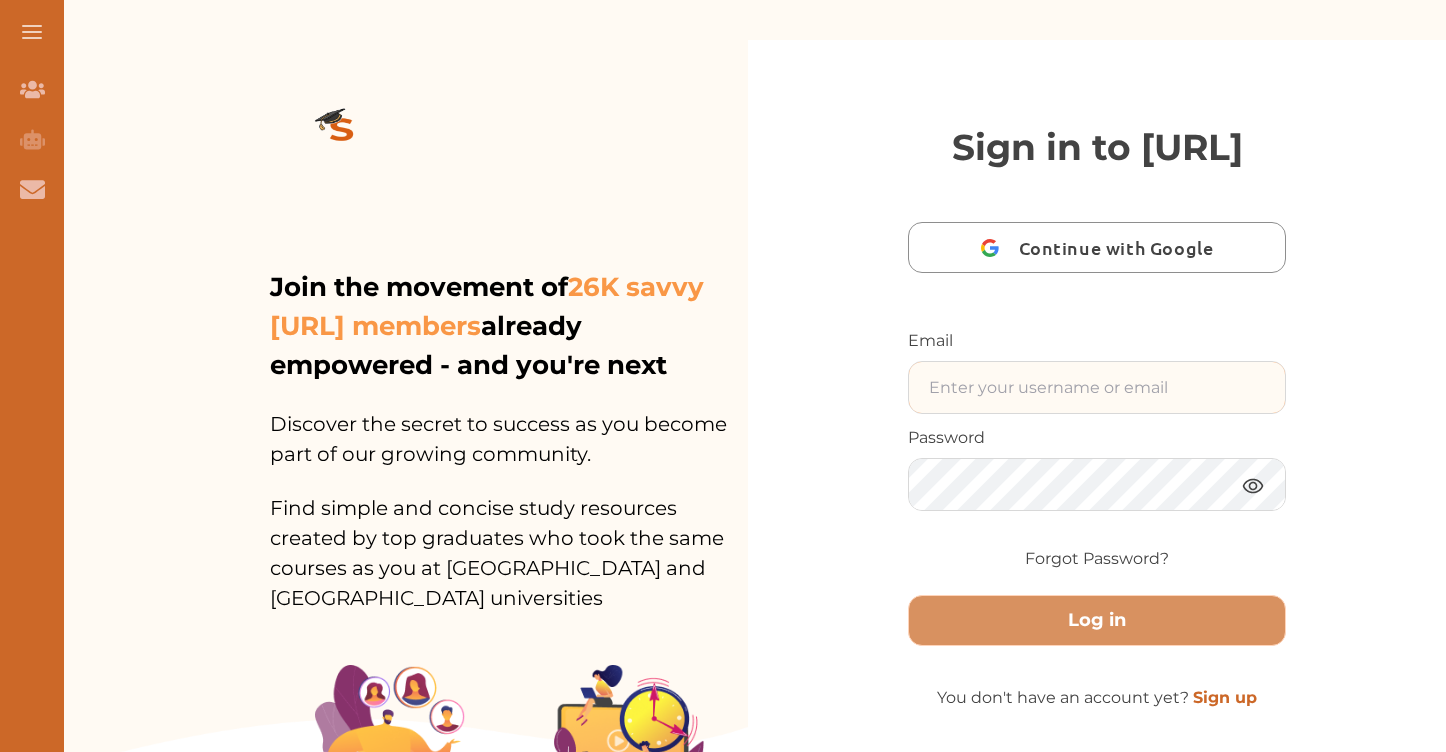 click at bounding box center [1097, 387] 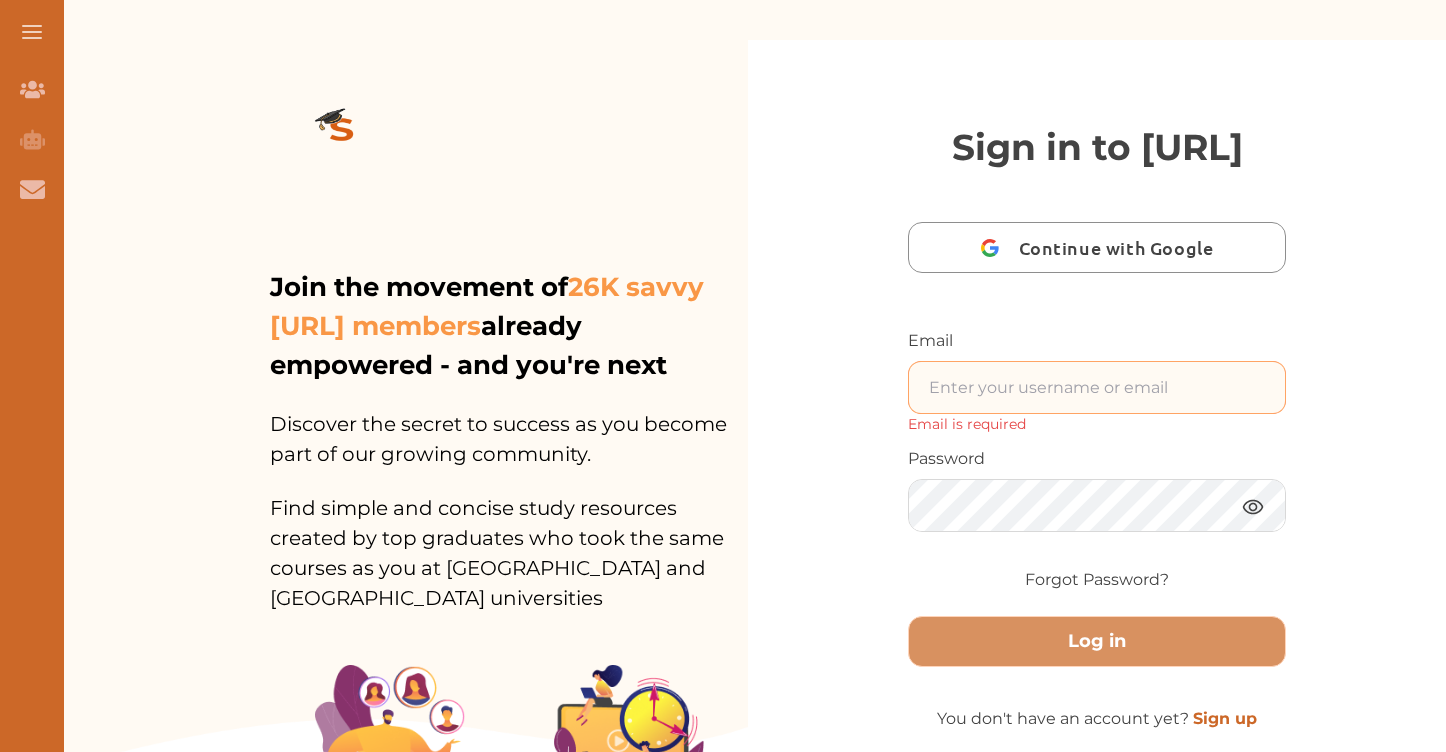 type on "nini.sarishvili@simplestudying.com" 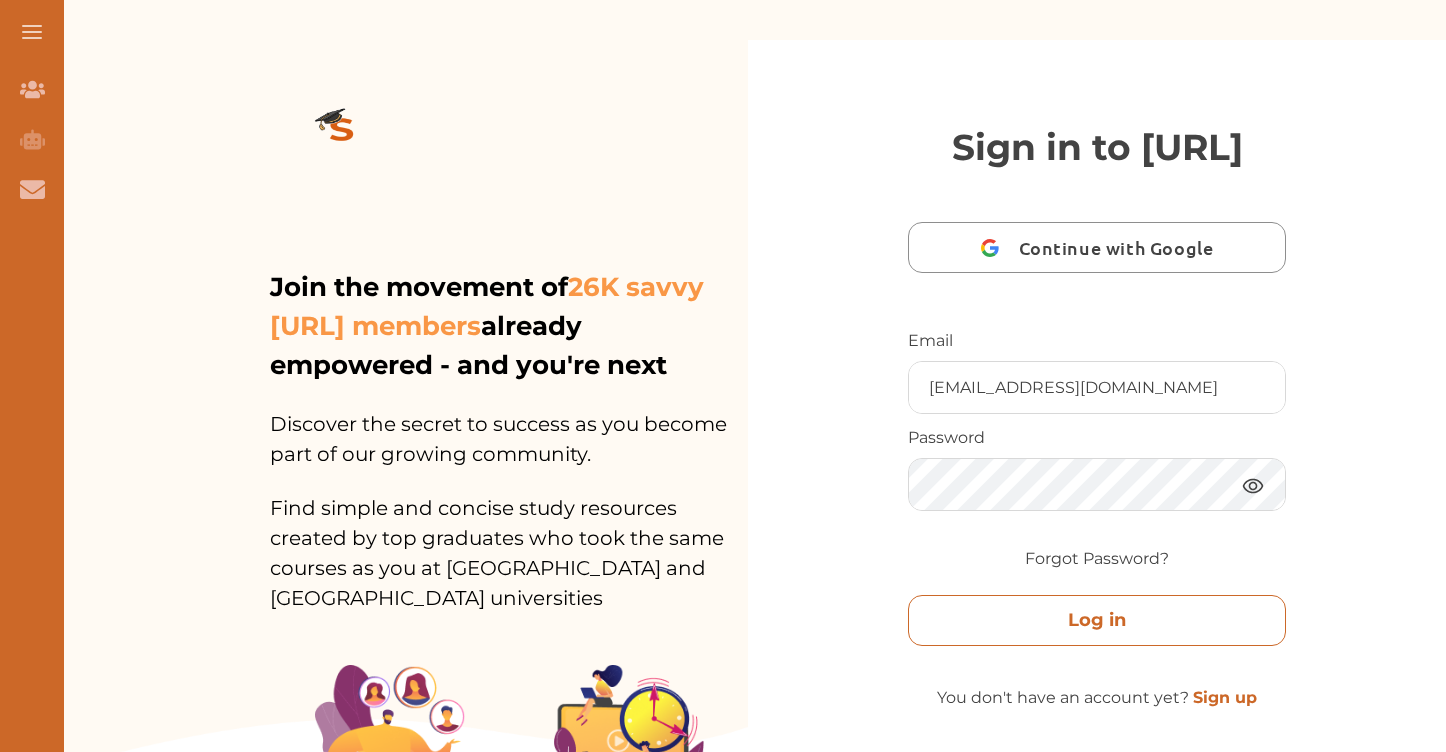 click on "Log in" at bounding box center (1097, 620) 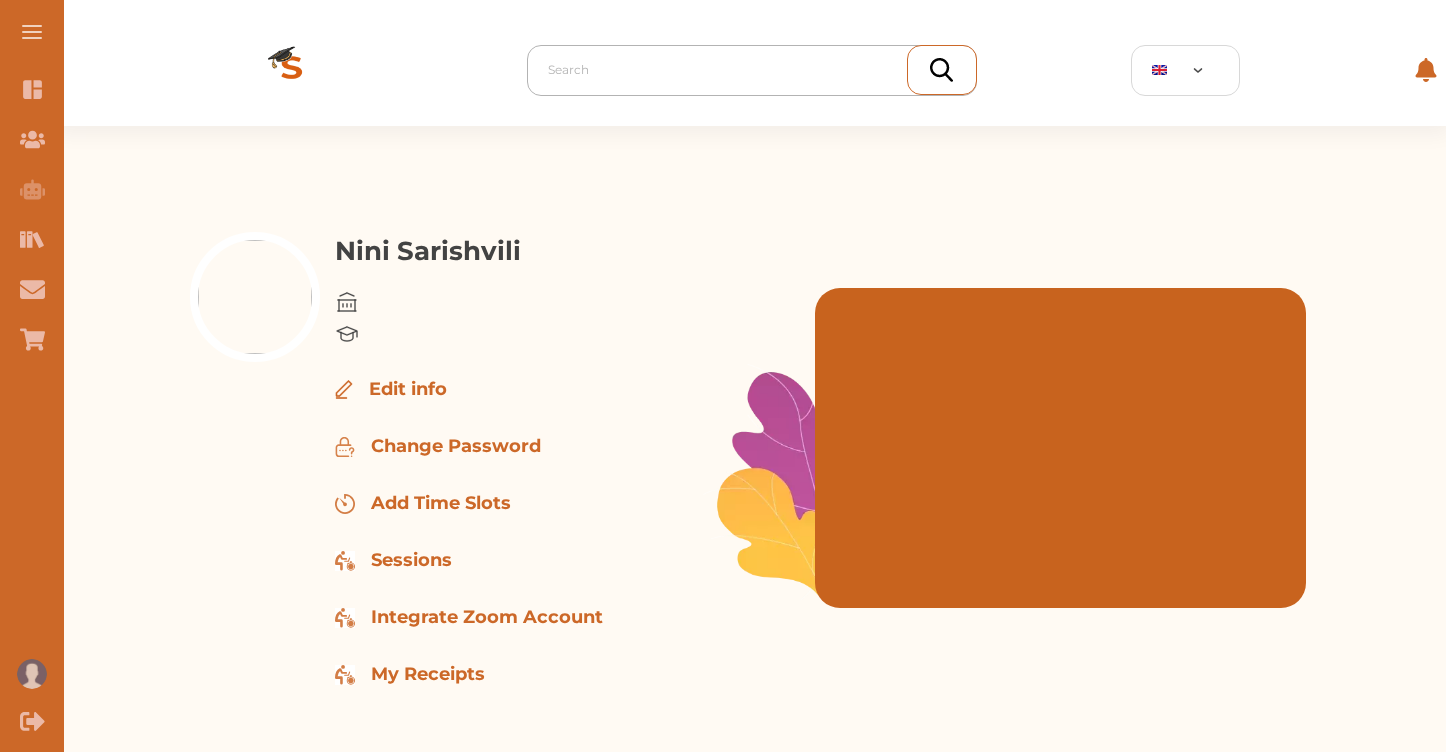 scroll, scrollTop: 0, scrollLeft: 0, axis: both 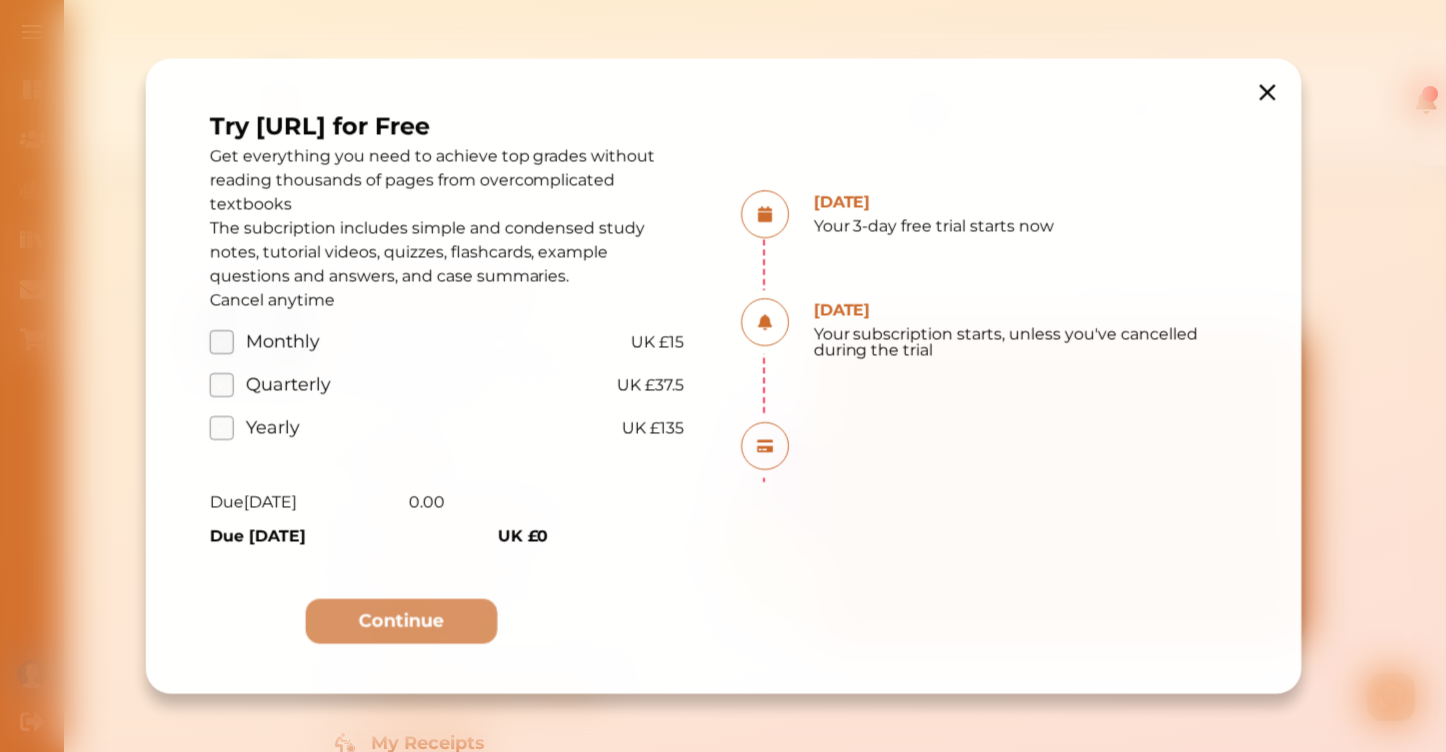 click 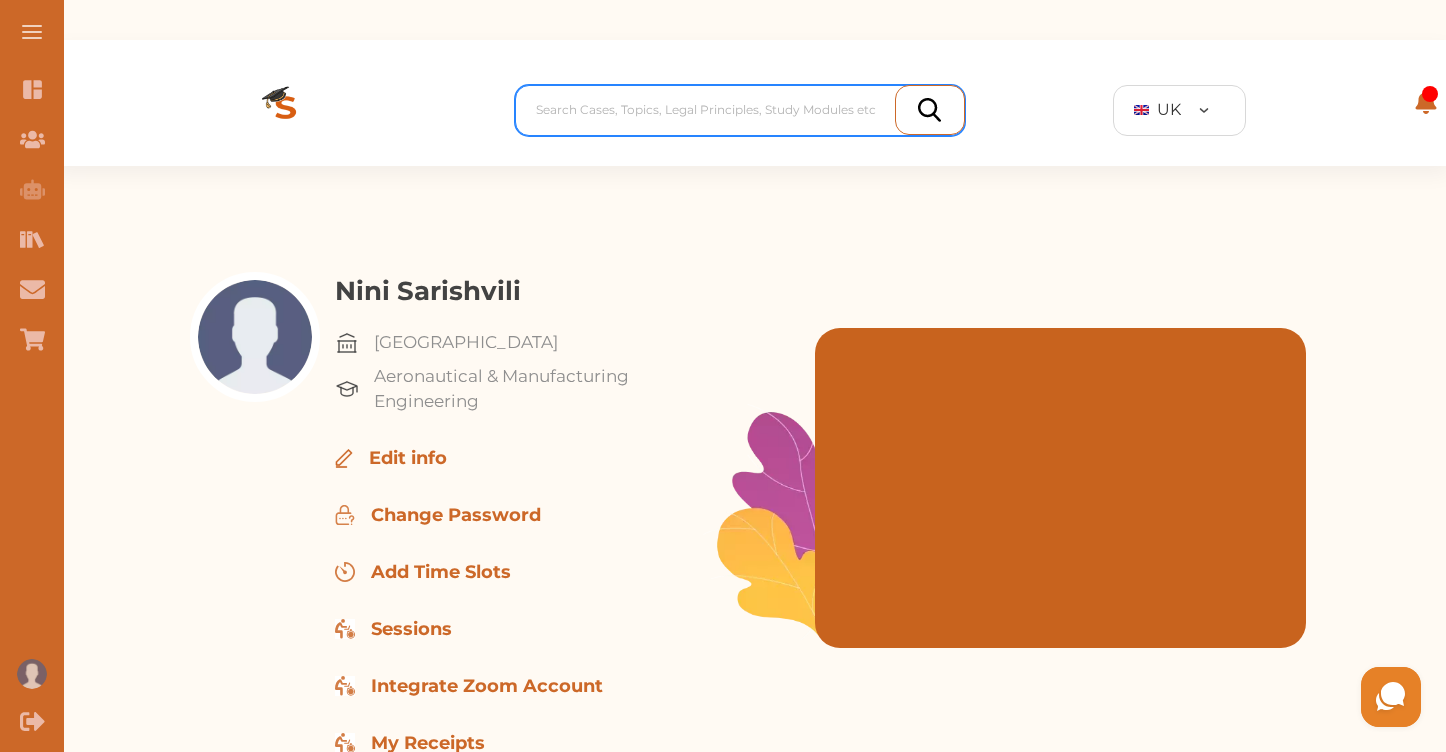 click at bounding box center (745, 110) 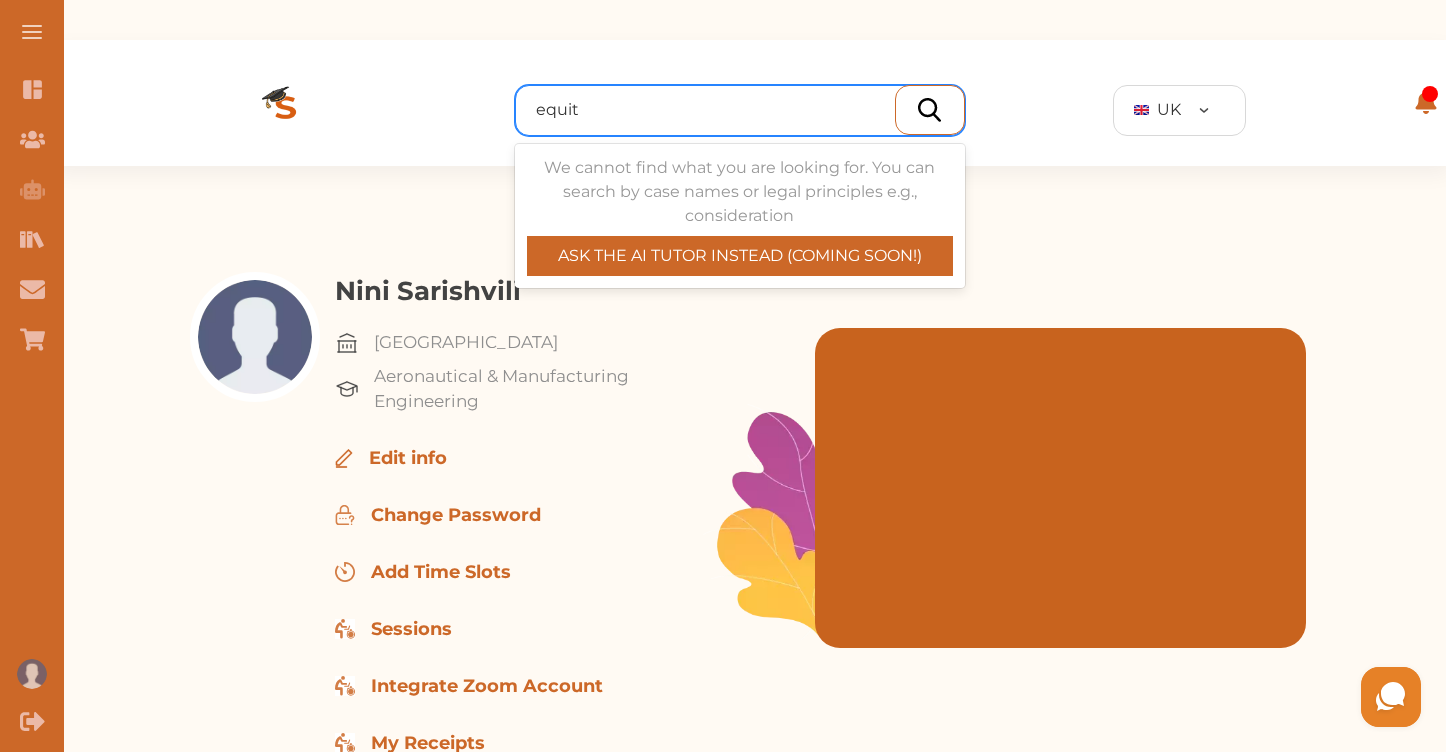type on "equity" 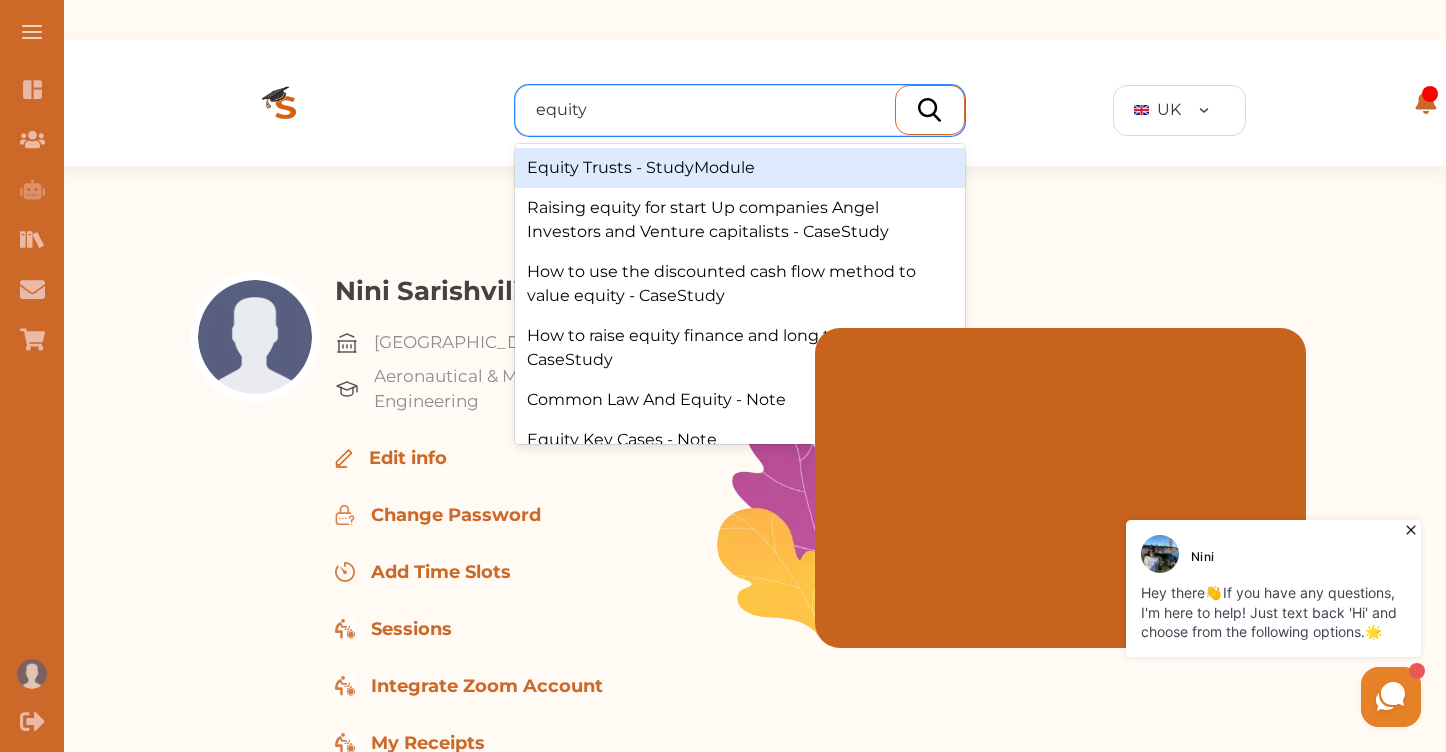 click on "Equity Trusts   - StudyModule" at bounding box center (740, 168) 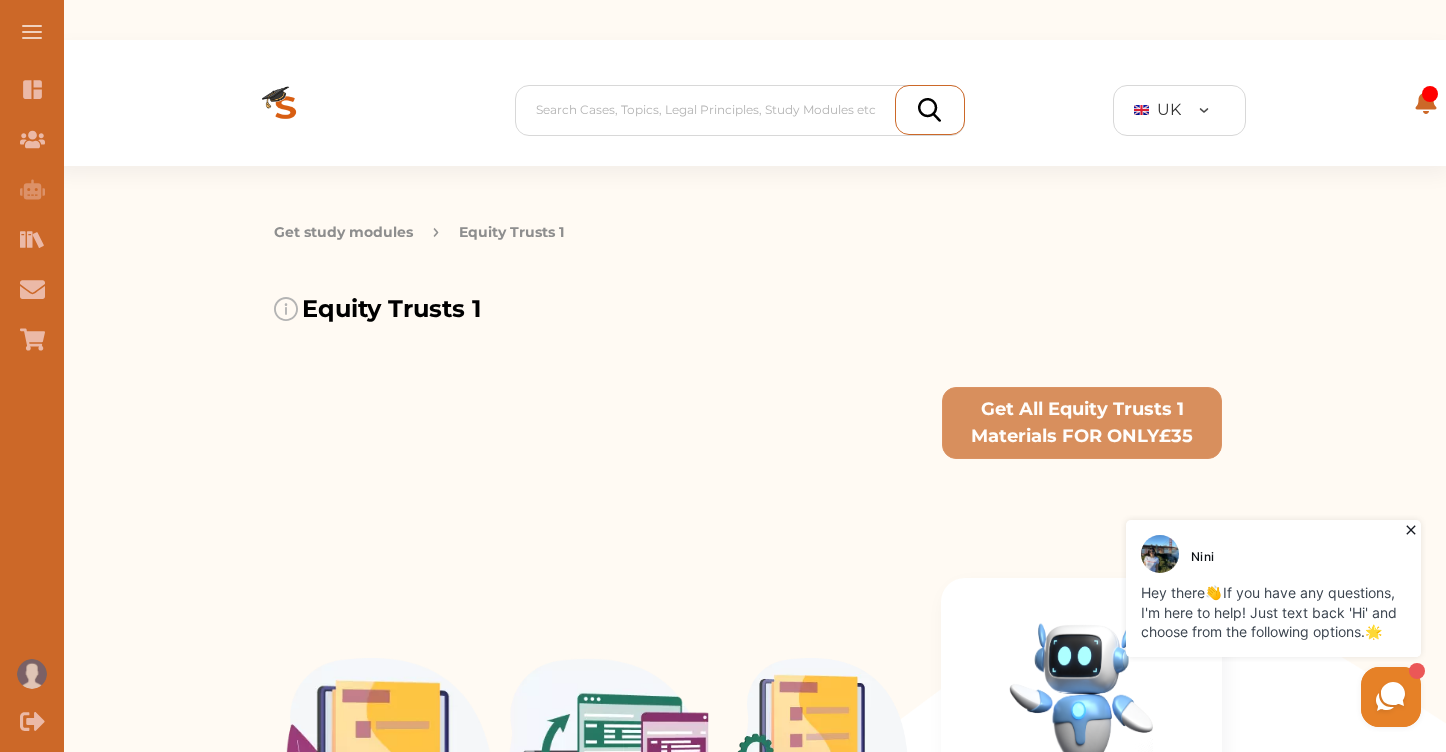 click 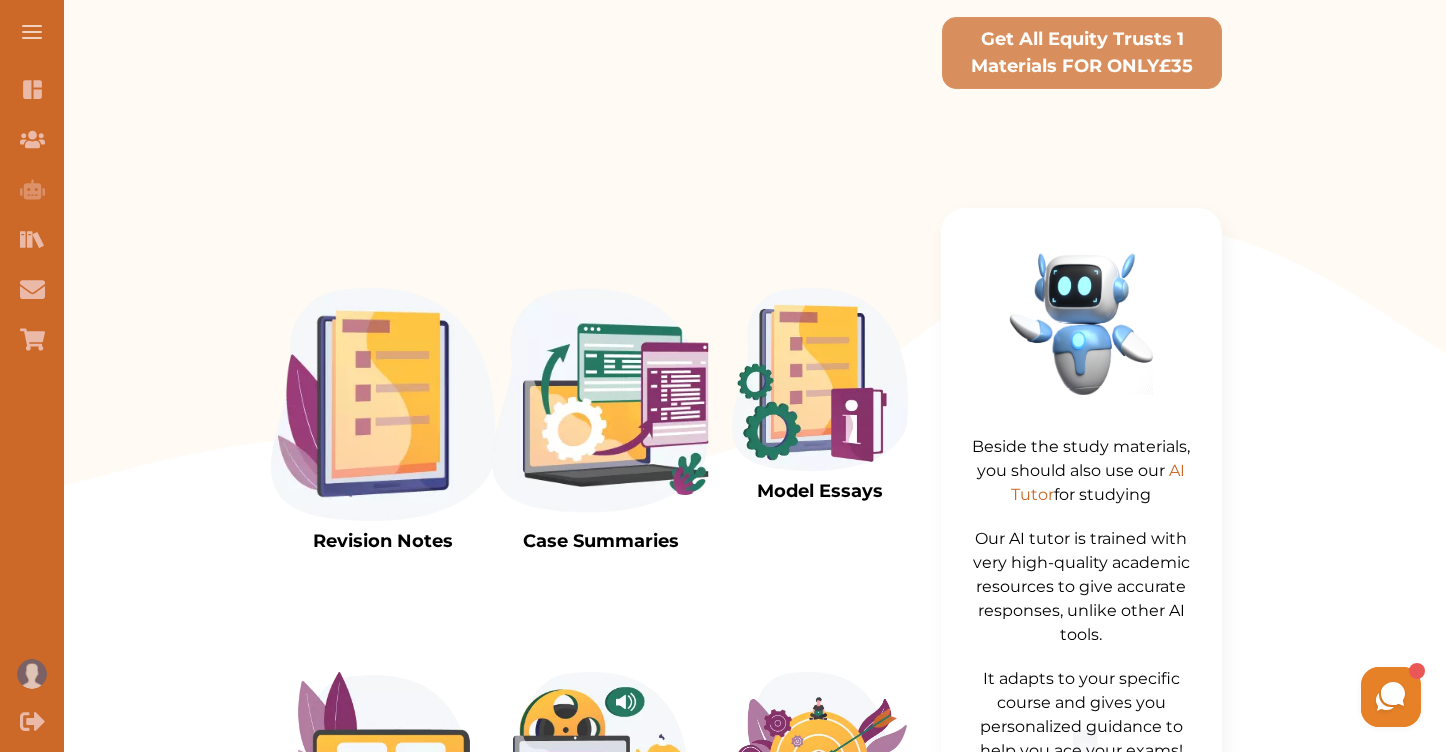 scroll, scrollTop: 375, scrollLeft: 0, axis: vertical 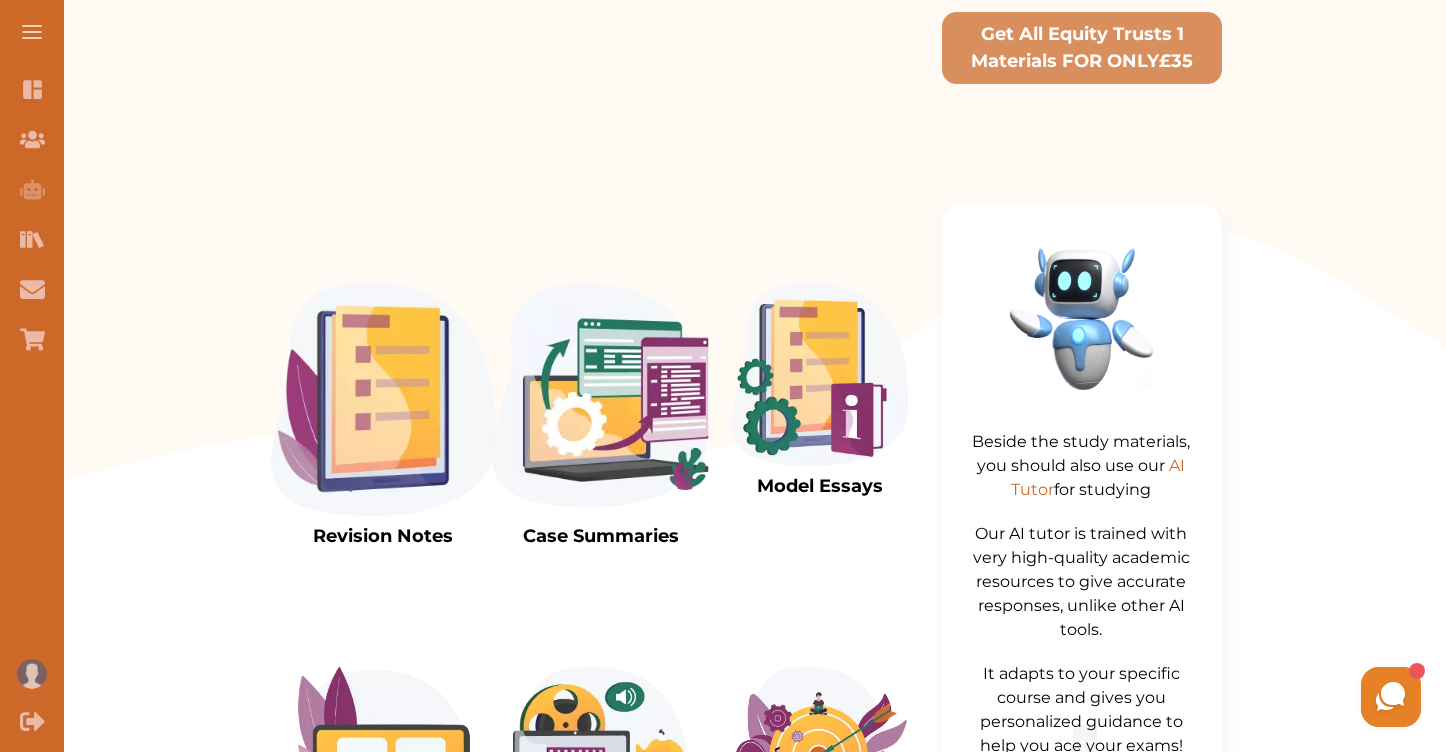 click at bounding box center (383, 399) 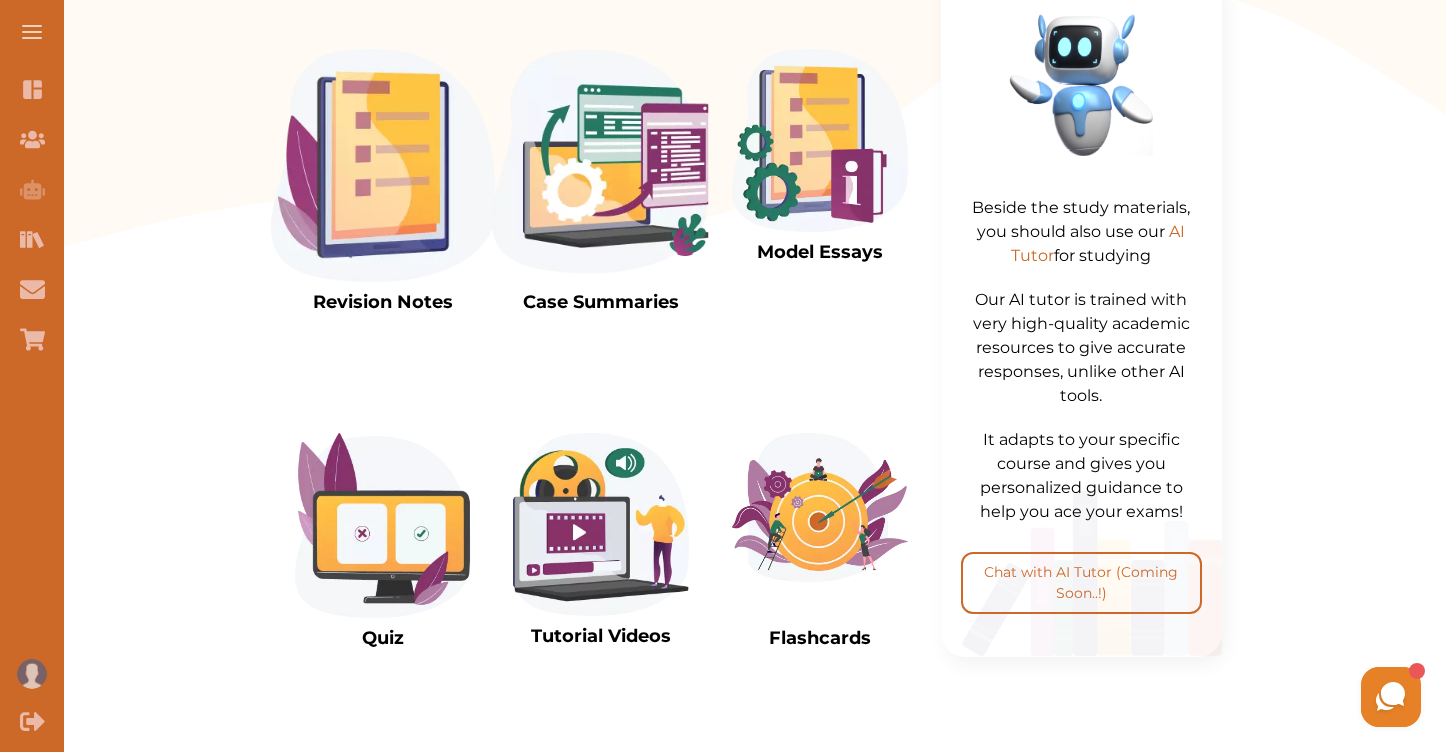 scroll, scrollTop: 631, scrollLeft: 0, axis: vertical 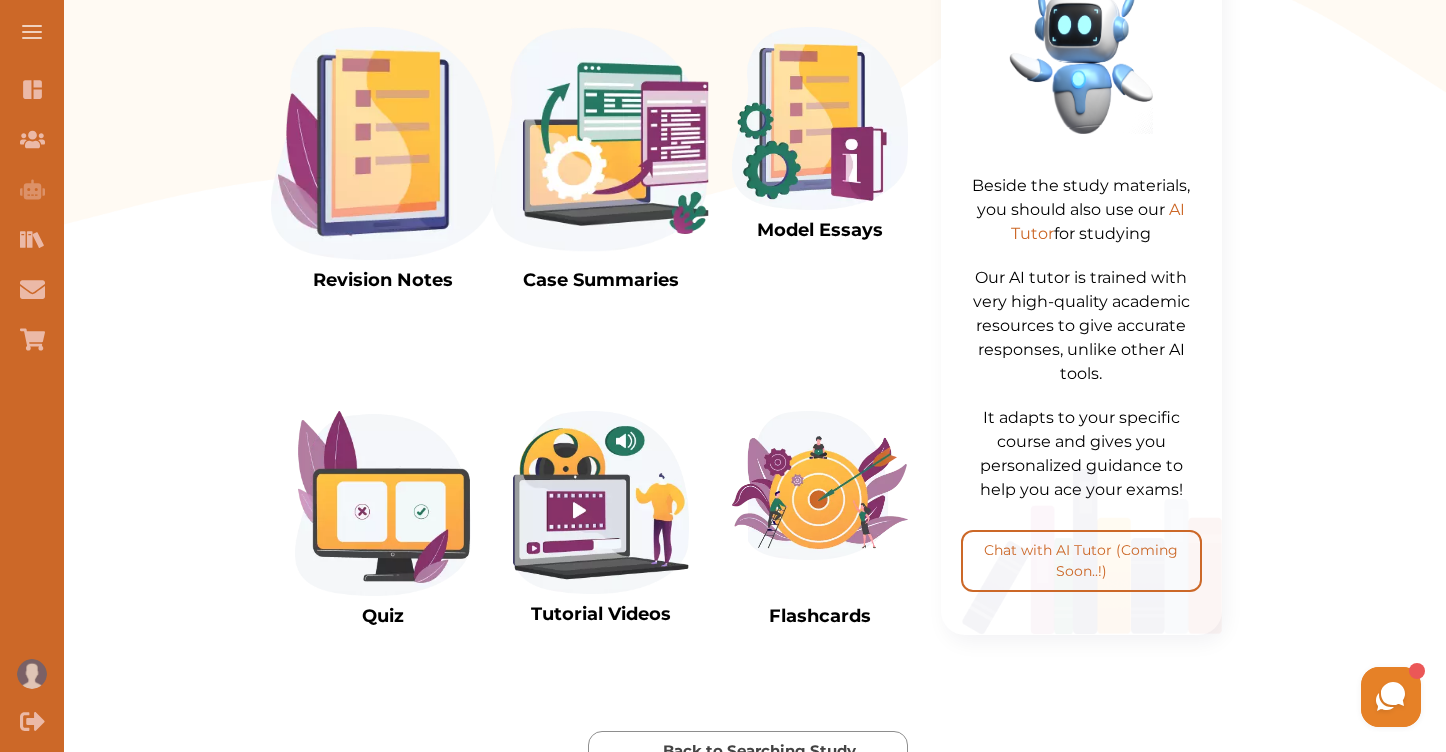 click at bounding box center (383, 143) 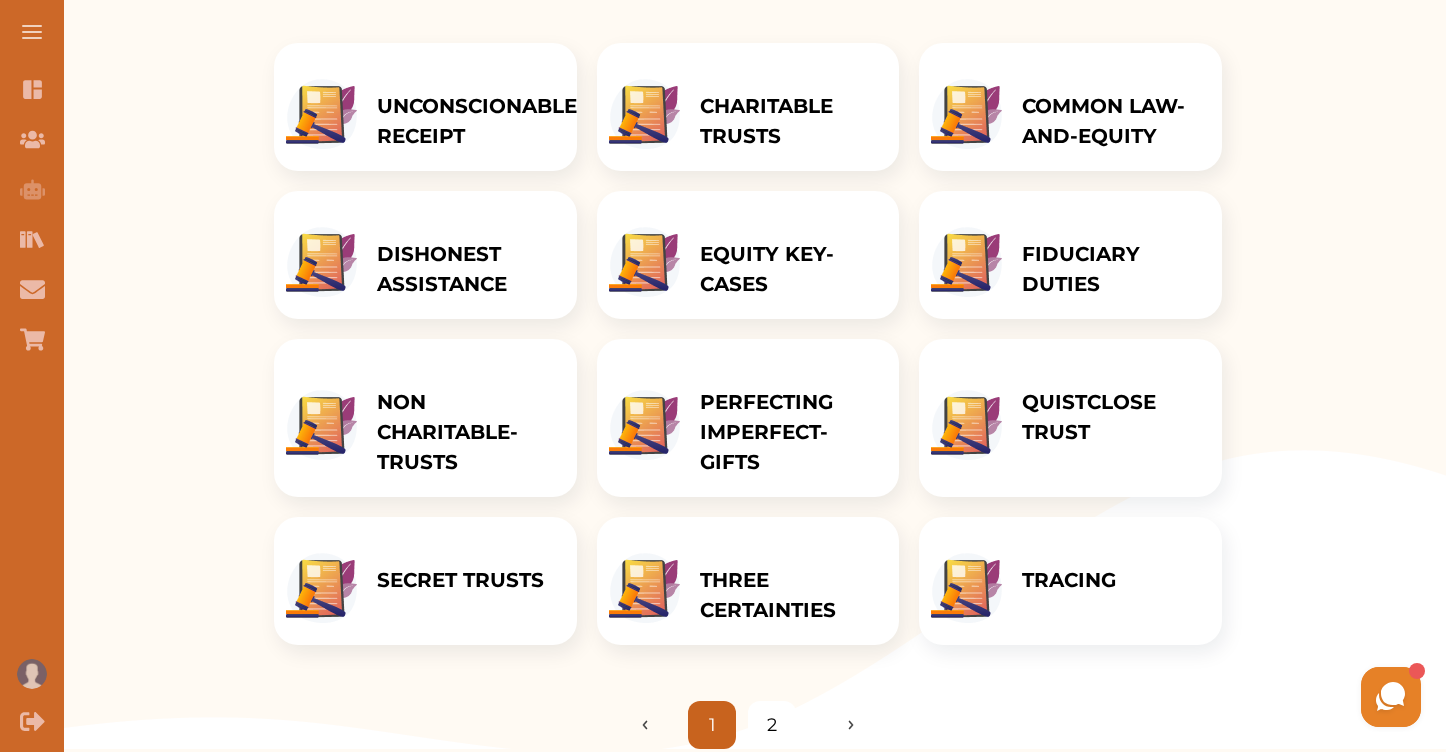 scroll, scrollTop: 377, scrollLeft: 0, axis: vertical 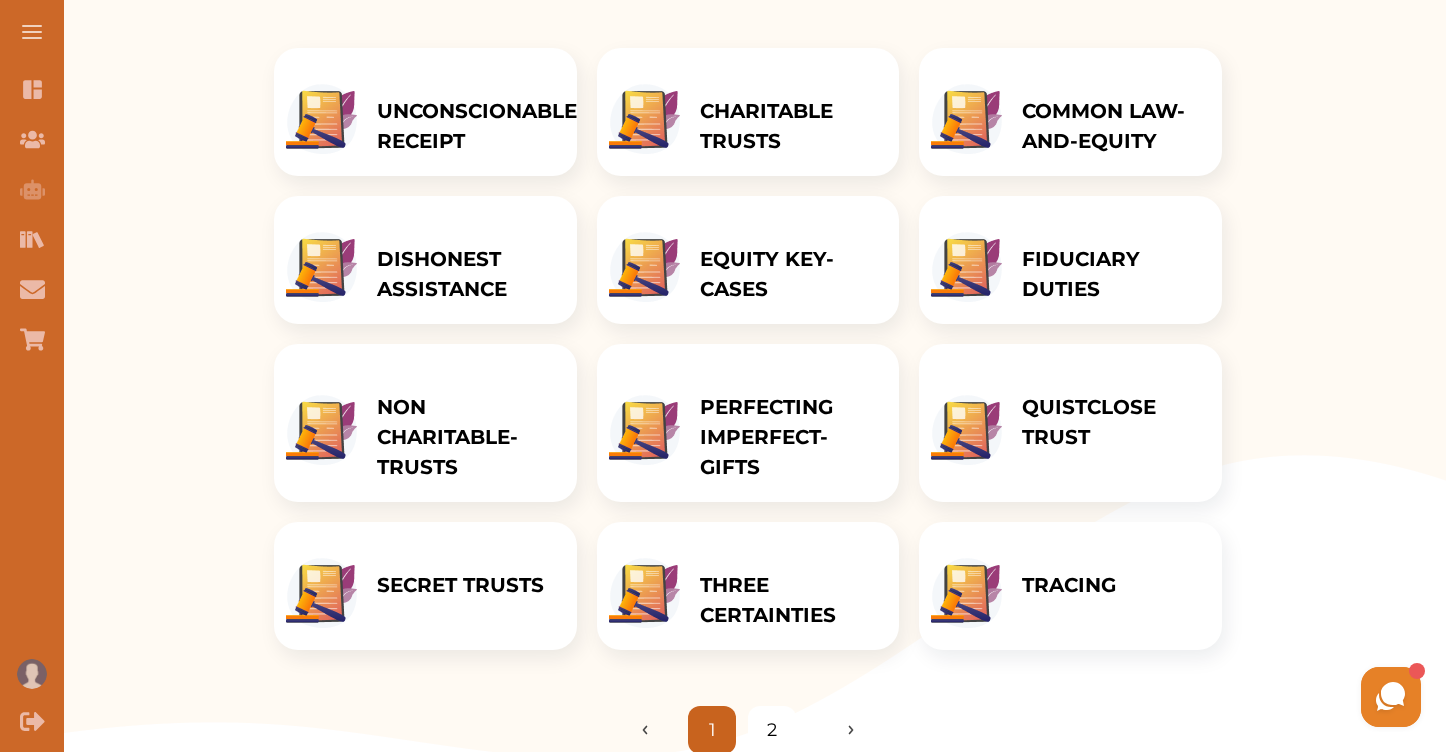 click on "SECRET TRUSTS" at bounding box center (460, 585) 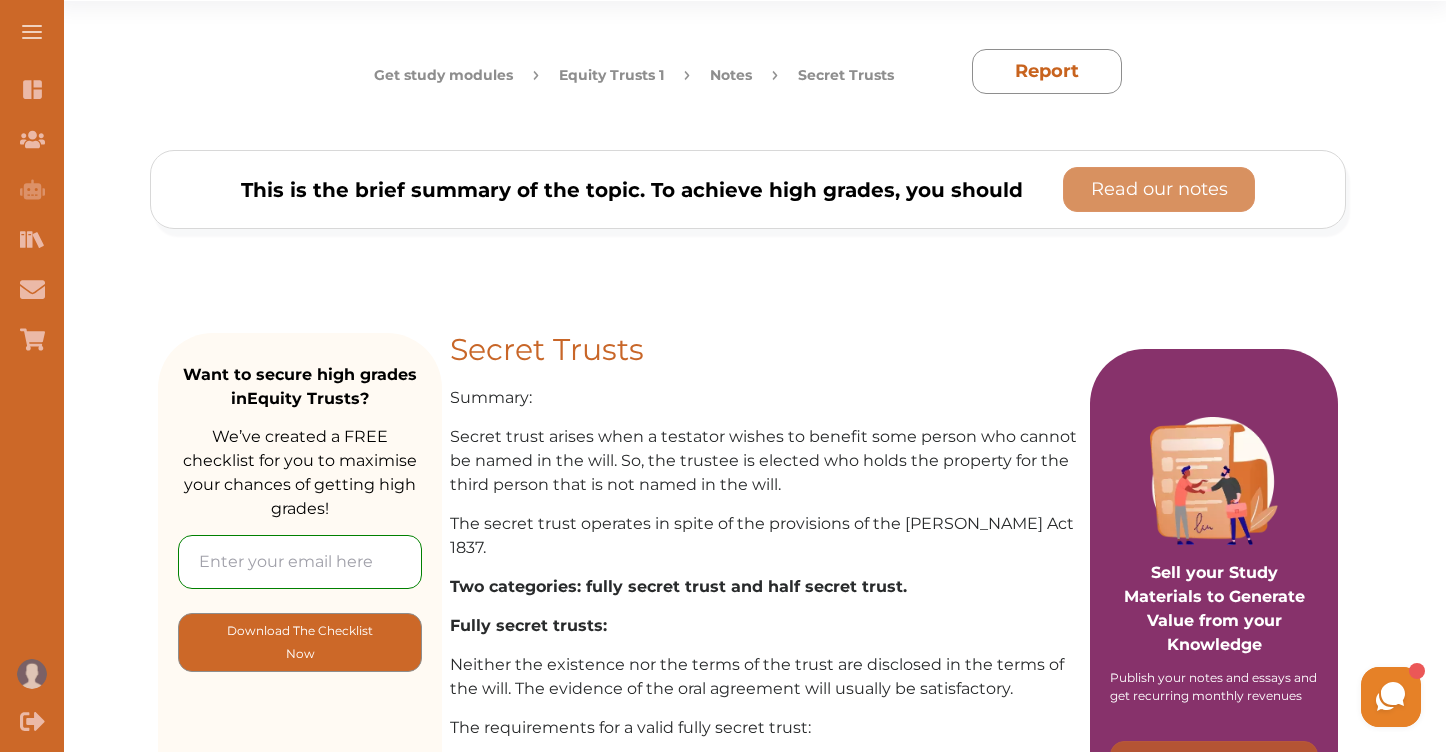 scroll, scrollTop: 0, scrollLeft: 0, axis: both 